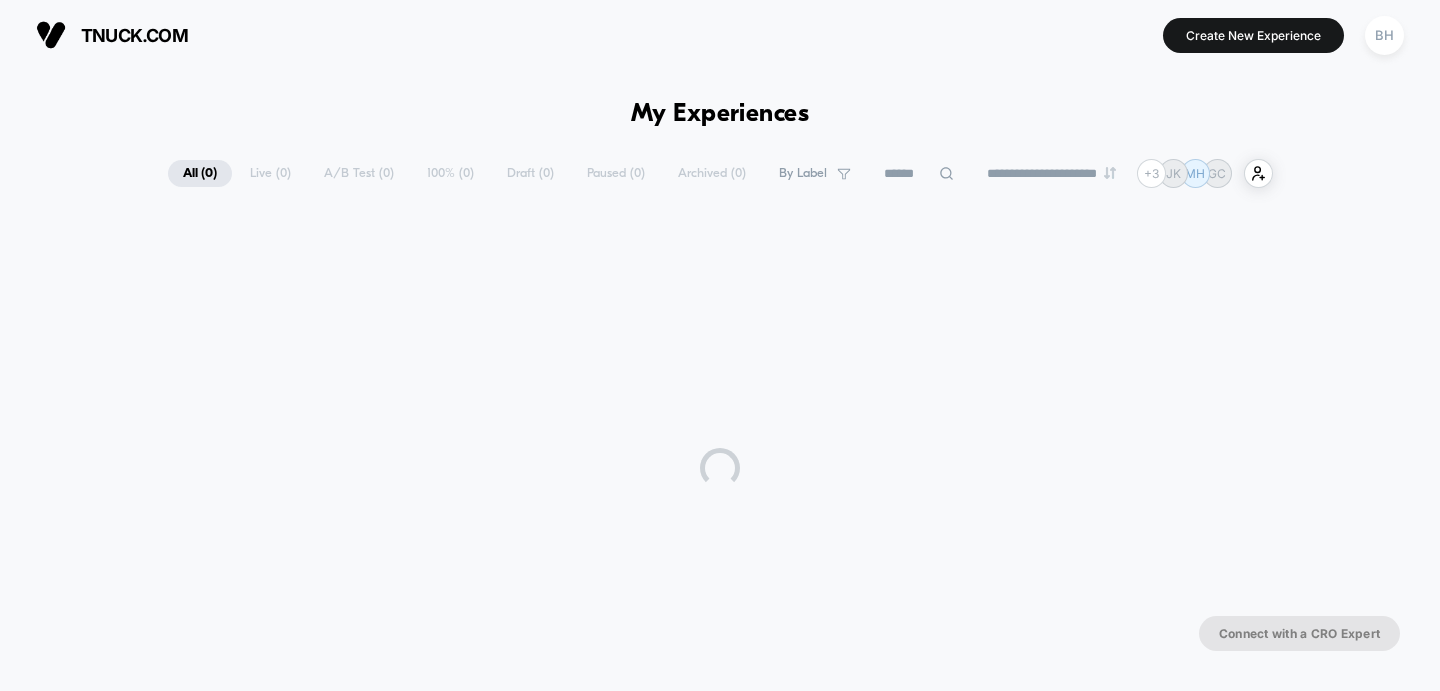 scroll, scrollTop: 0, scrollLeft: 0, axis: both 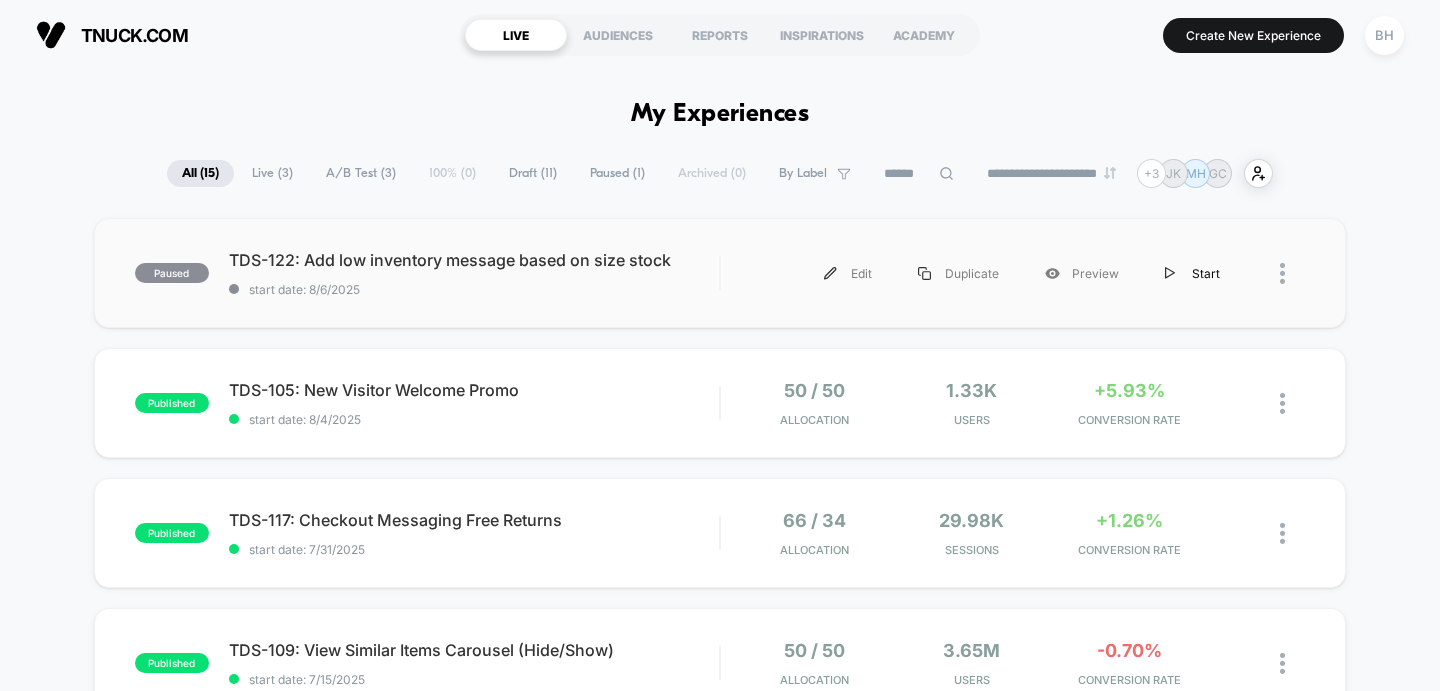 click on "Start" at bounding box center [1192, 273] 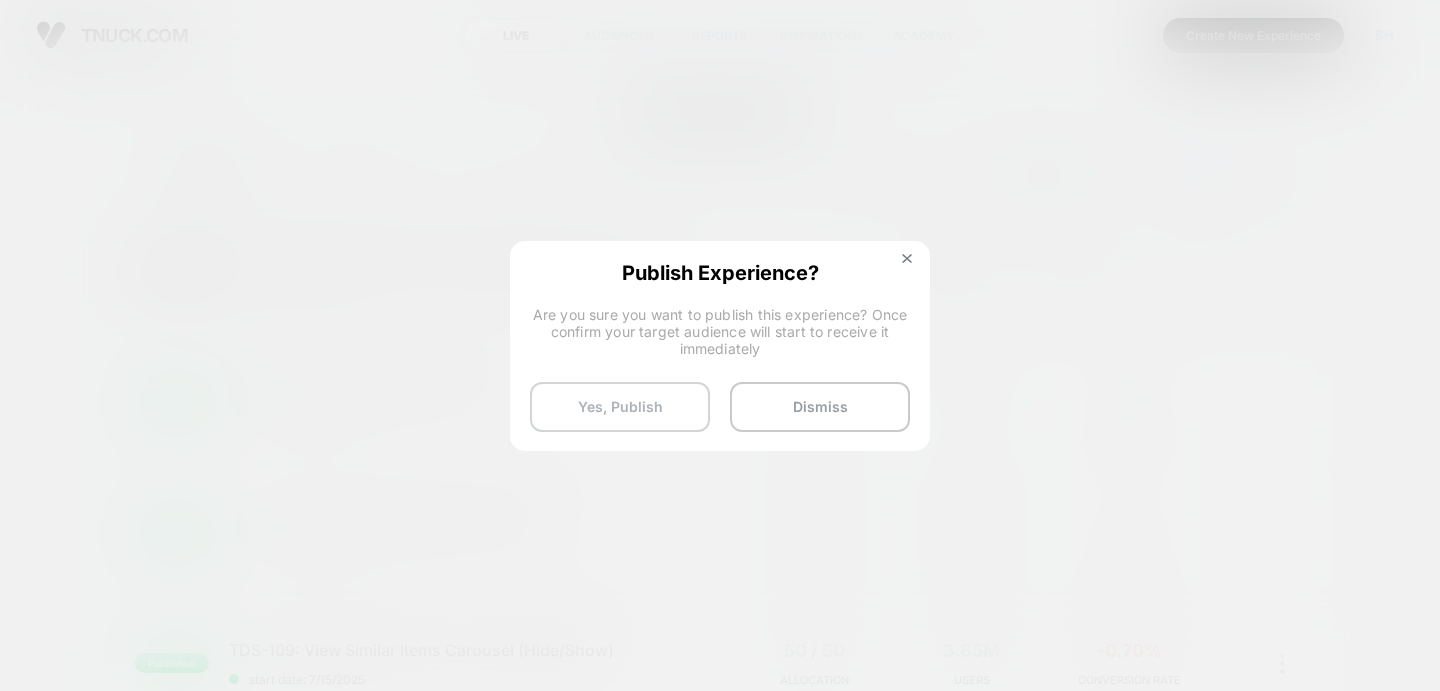 click on "Yes, Publish" at bounding box center [620, 407] 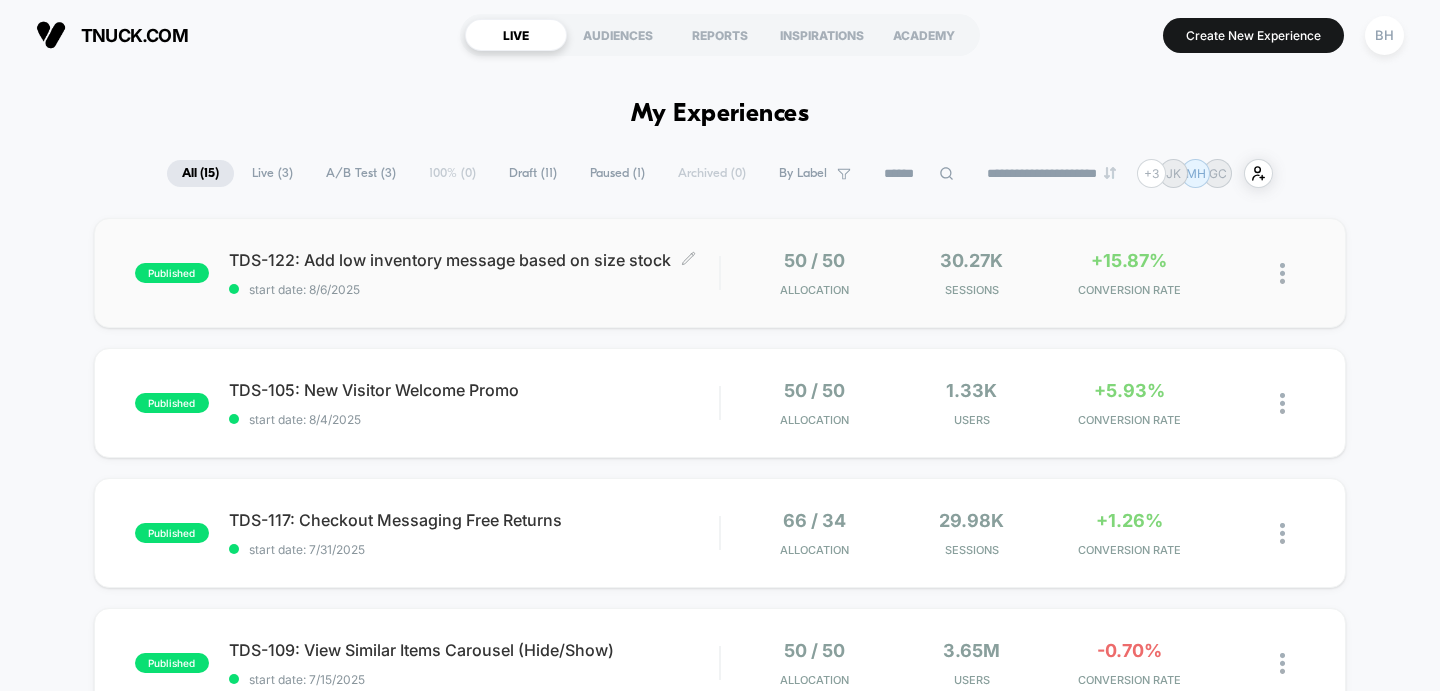 click on "TDS-122: Add low inventory message based on size stock Click to edit experience details" at bounding box center [474, 260] 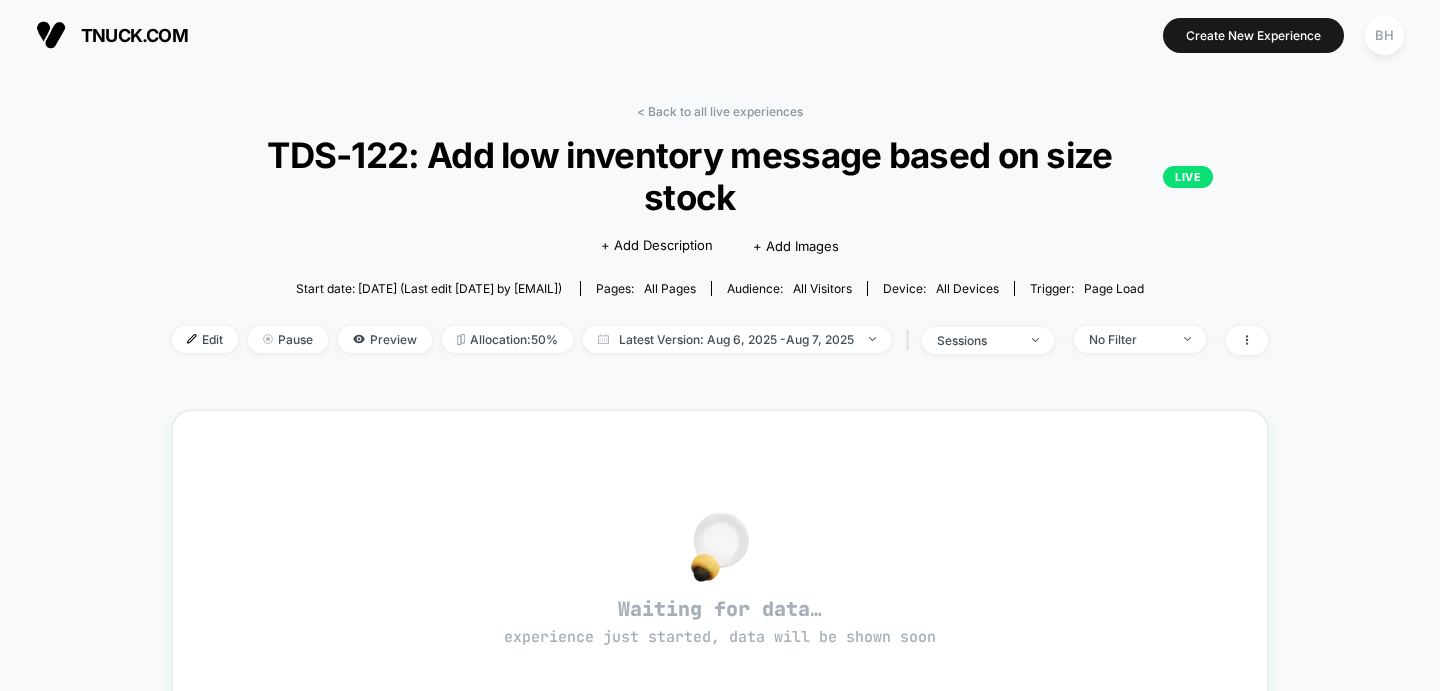 click on "tnuck.com" at bounding box center [112, 35] 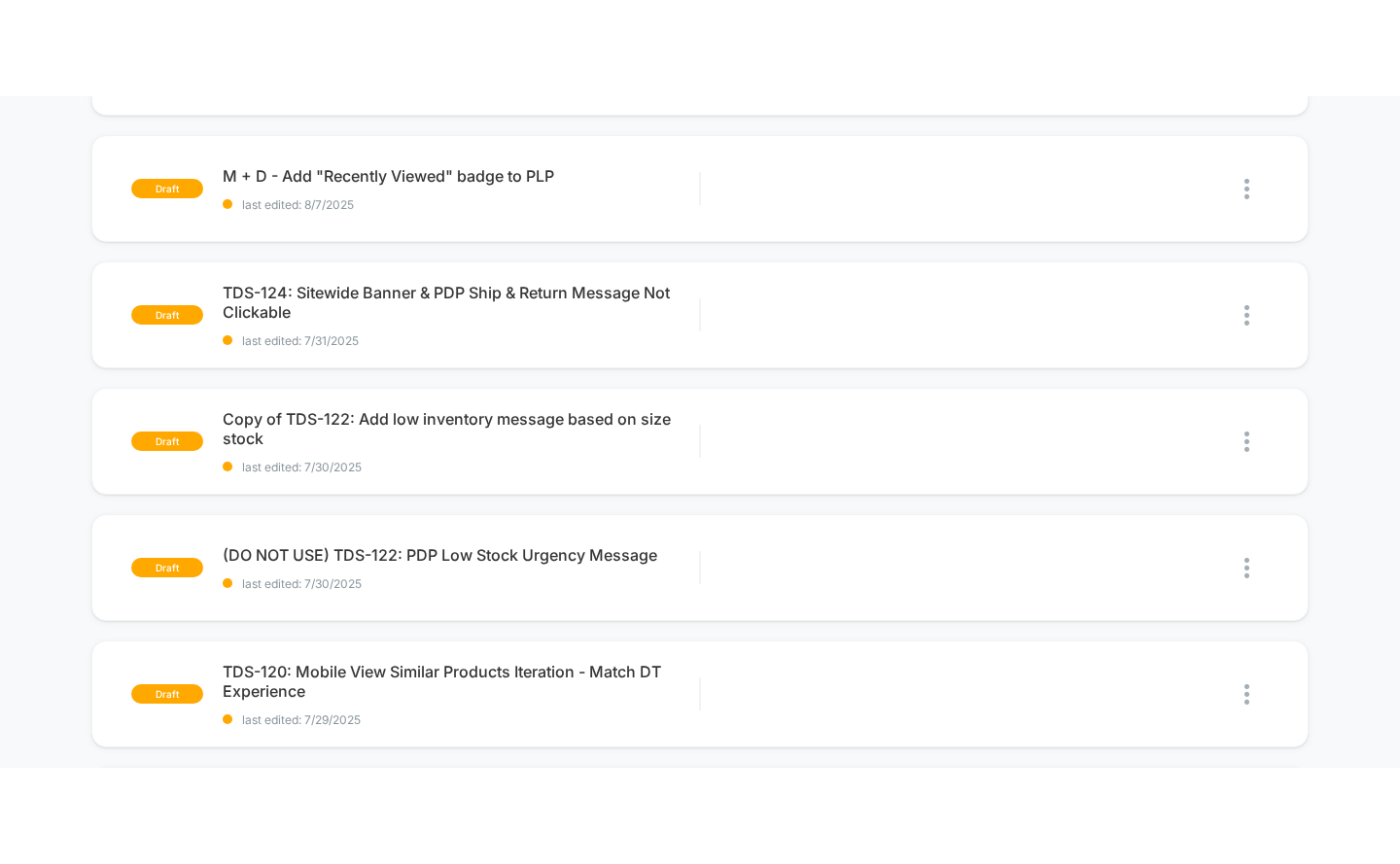 scroll, scrollTop: 679, scrollLeft: 0, axis: vertical 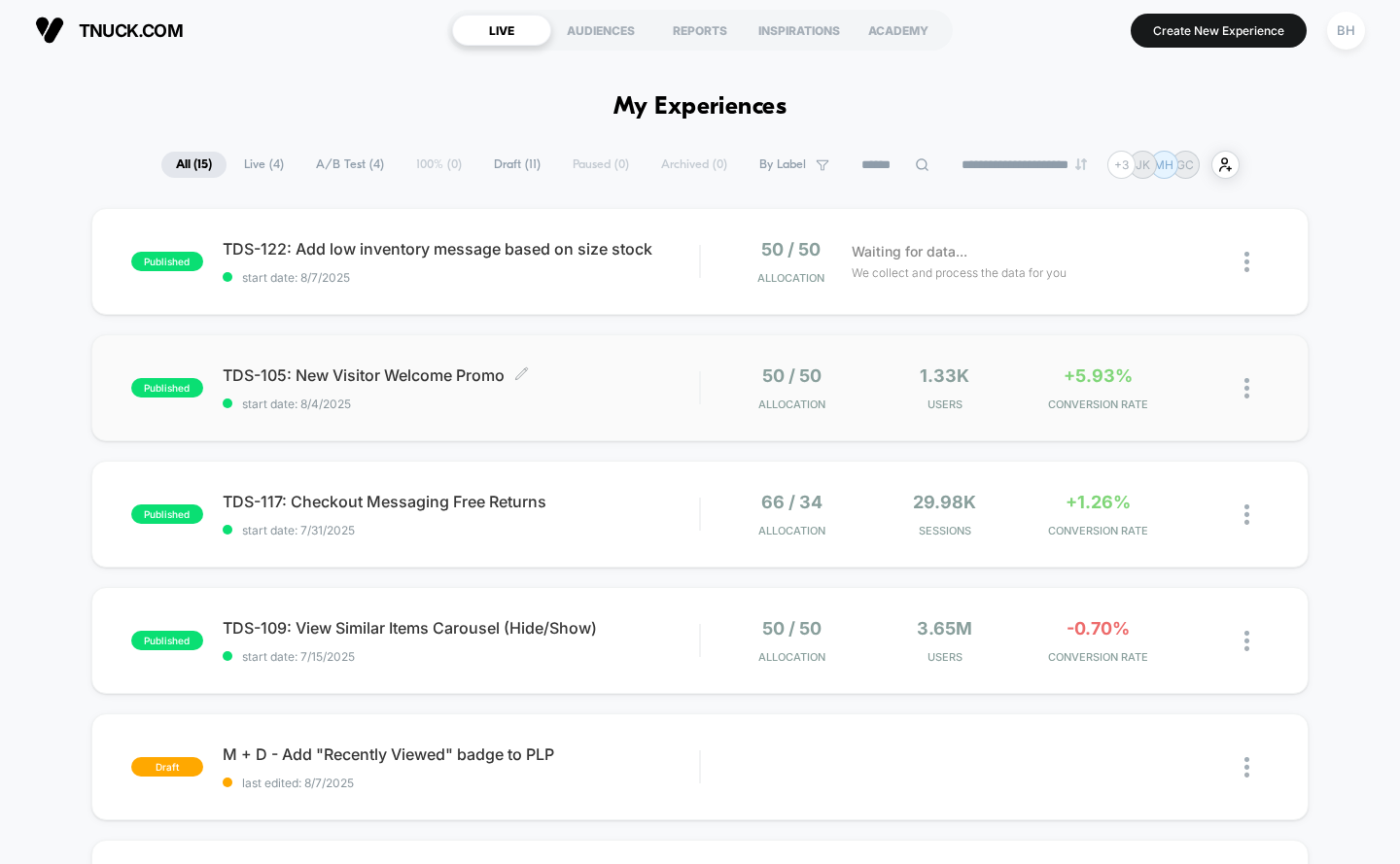 click on "start date: 8/4/2025" at bounding box center [461, 403] 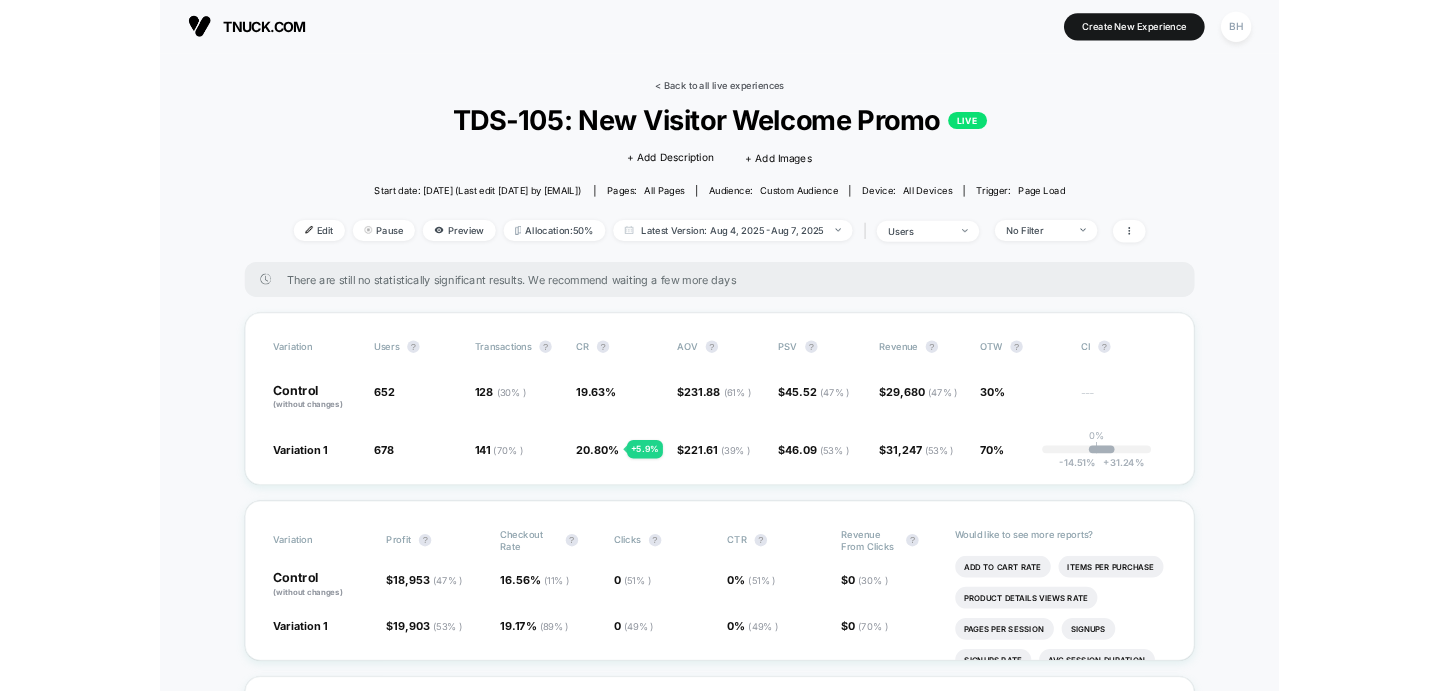 scroll, scrollTop: 3, scrollLeft: 0, axis: vertical 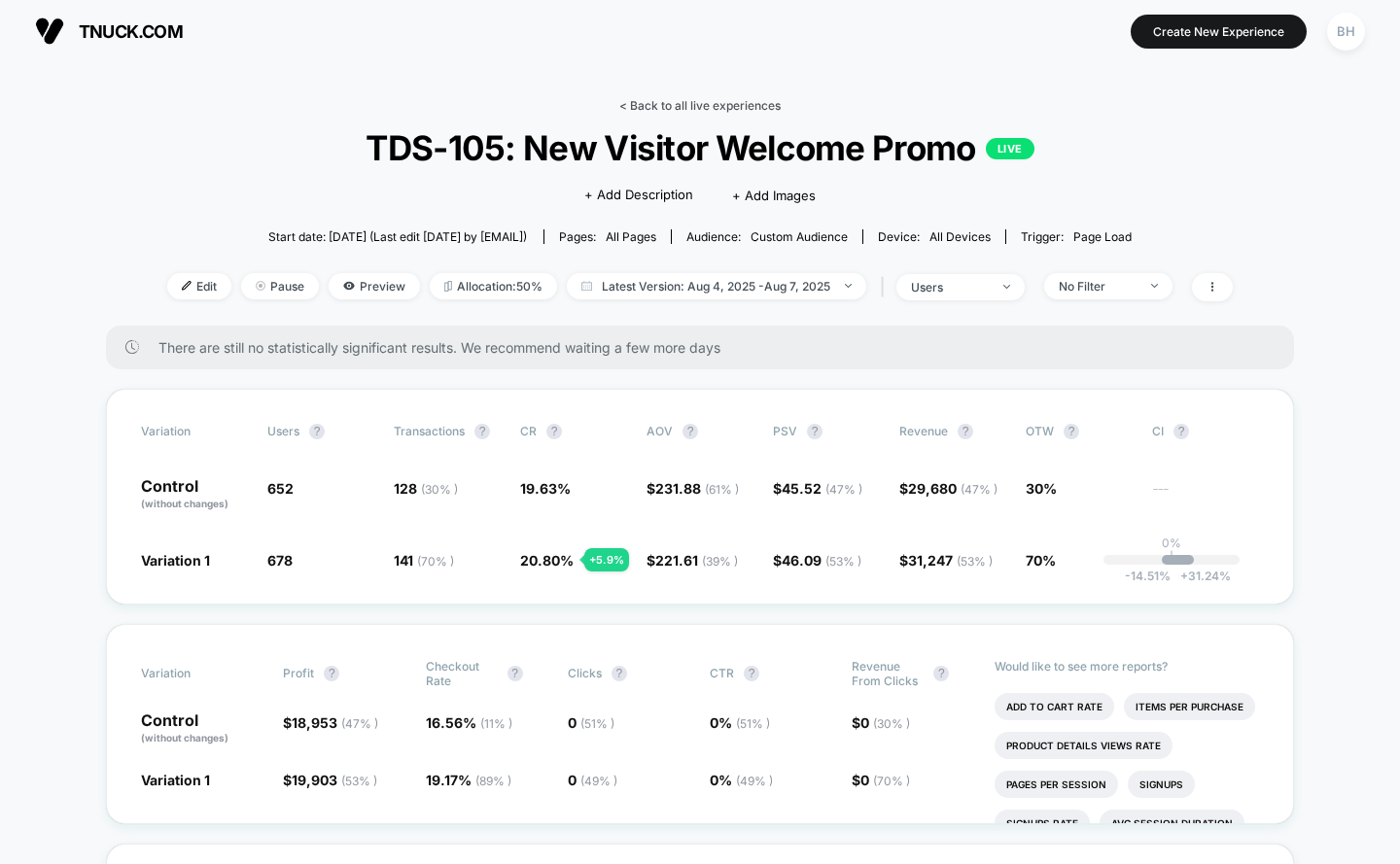 click on "< Back to all live experiences" at bounding box center [700, 105] 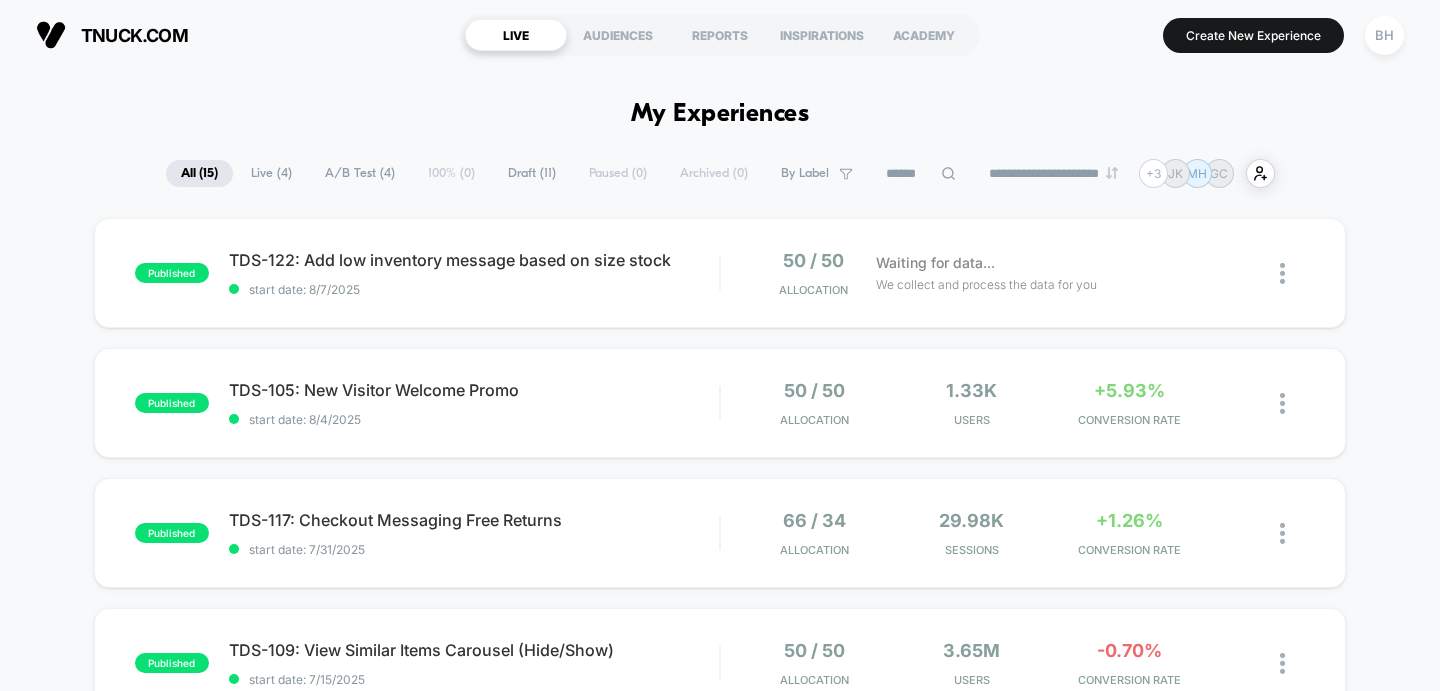 click on "tnuck.com LIVE AUDIENCES REPORTS INSPIRATIONS ACADEMY Create New Experience BH" at bounding box center (720, 35) 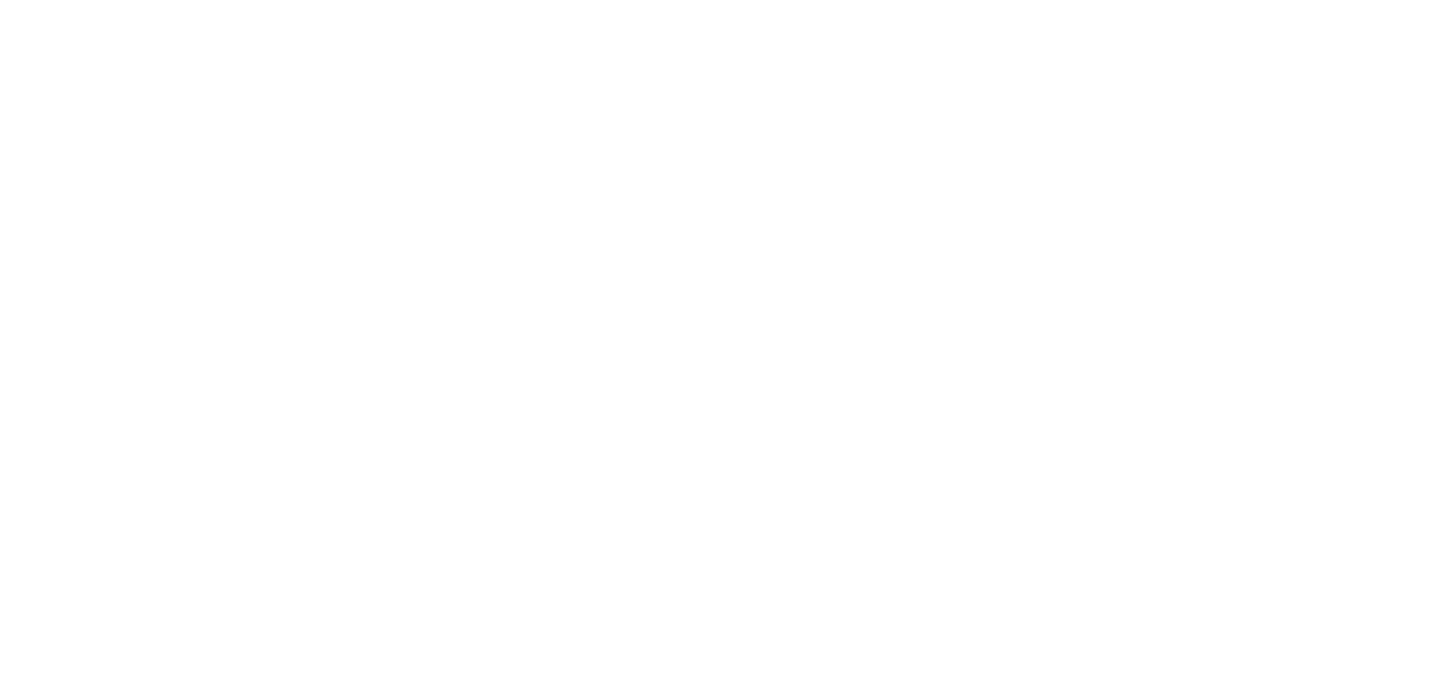 scroll, scrollTop: 0, scrollLeft: 0, axis: both 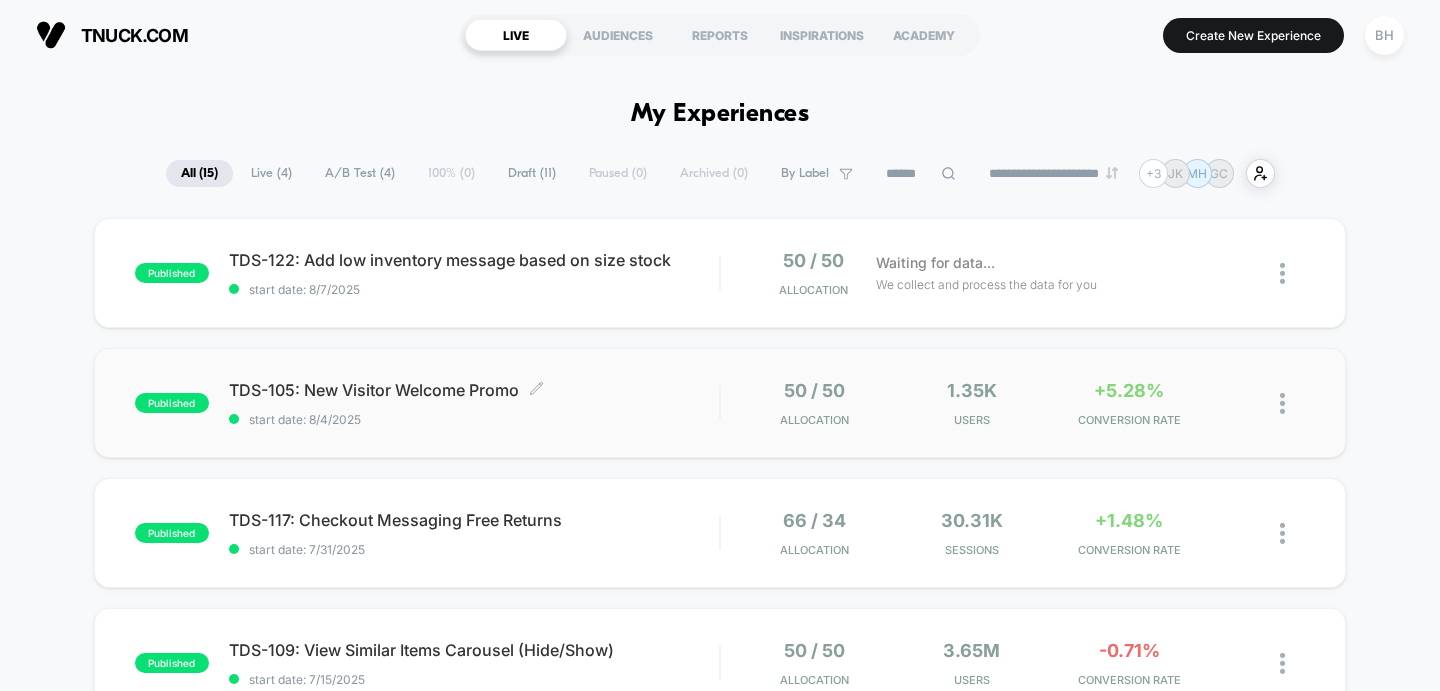 click on "TDS-105: New Visitor Welcome Promo Click to edit experience details" at bounding box center (474, 390) 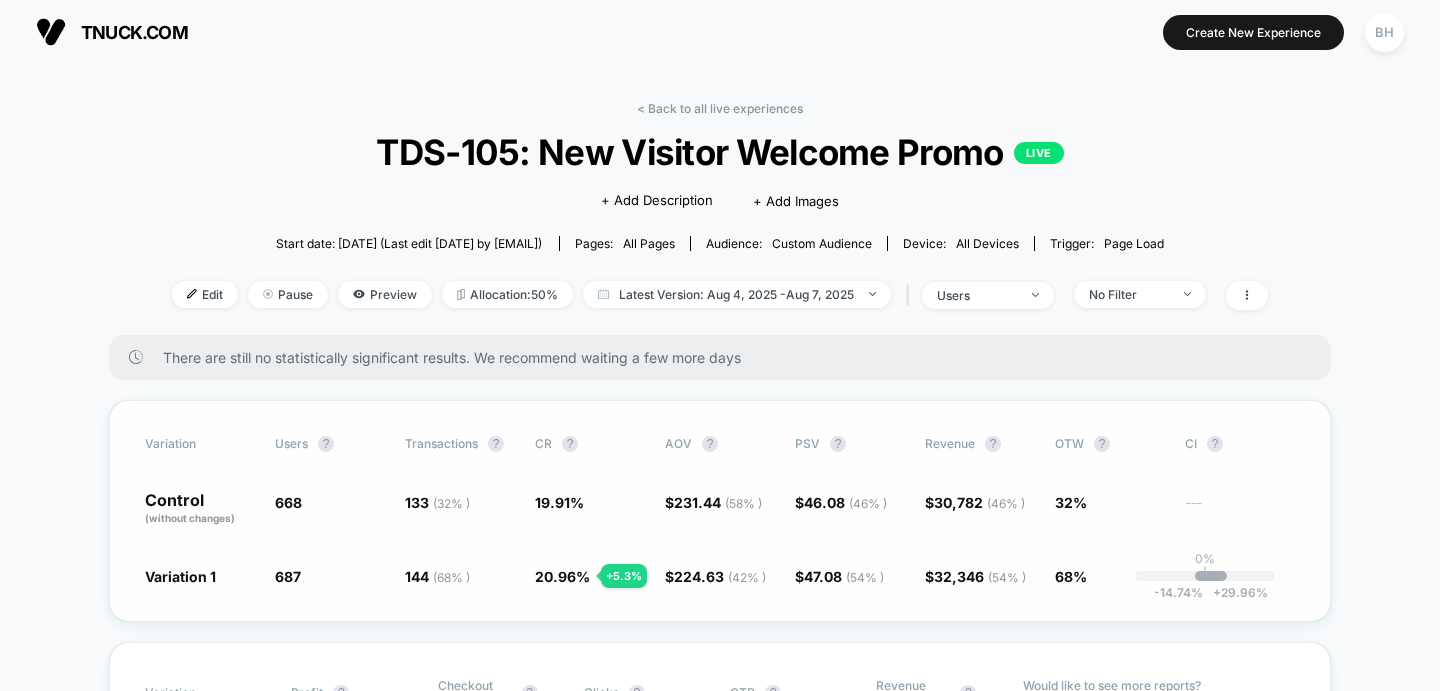 scroll, scrollTop: 0, scrollLeft: 0, axis: both 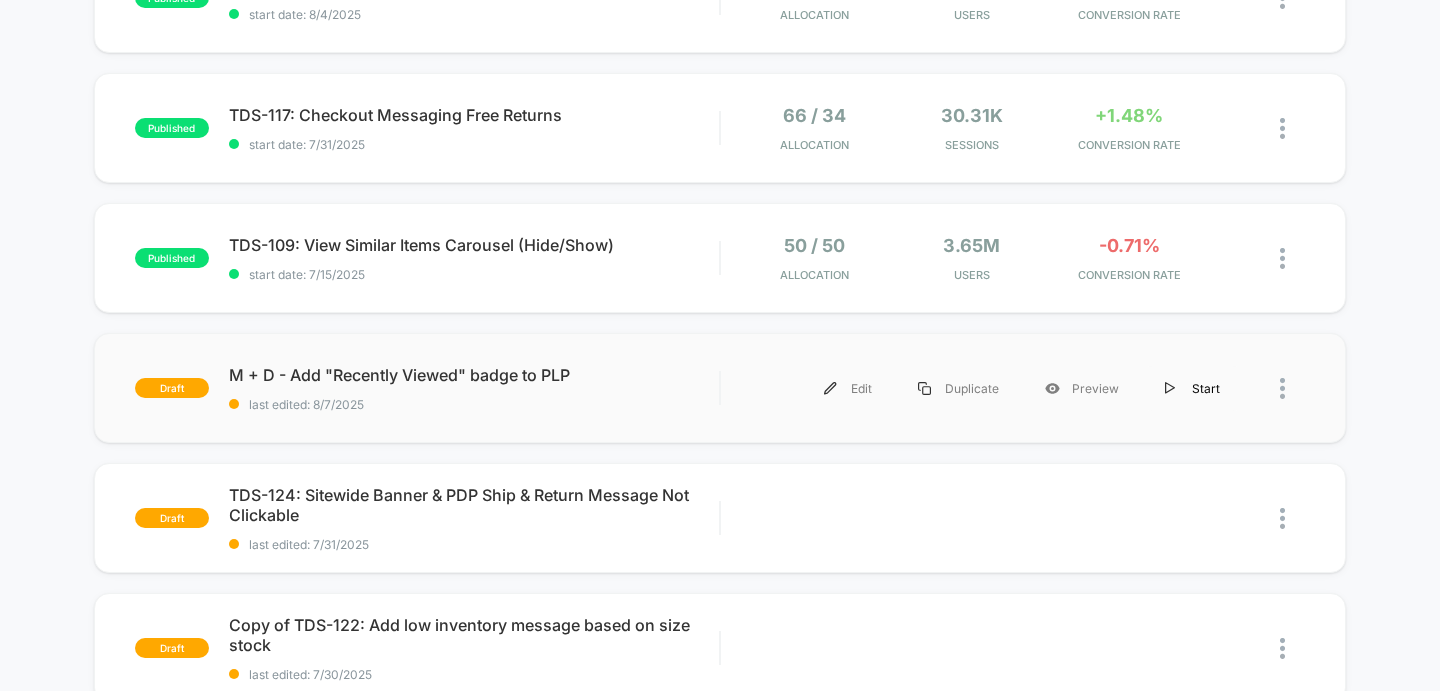 click on "Start" at bounding box center (1192, 388) 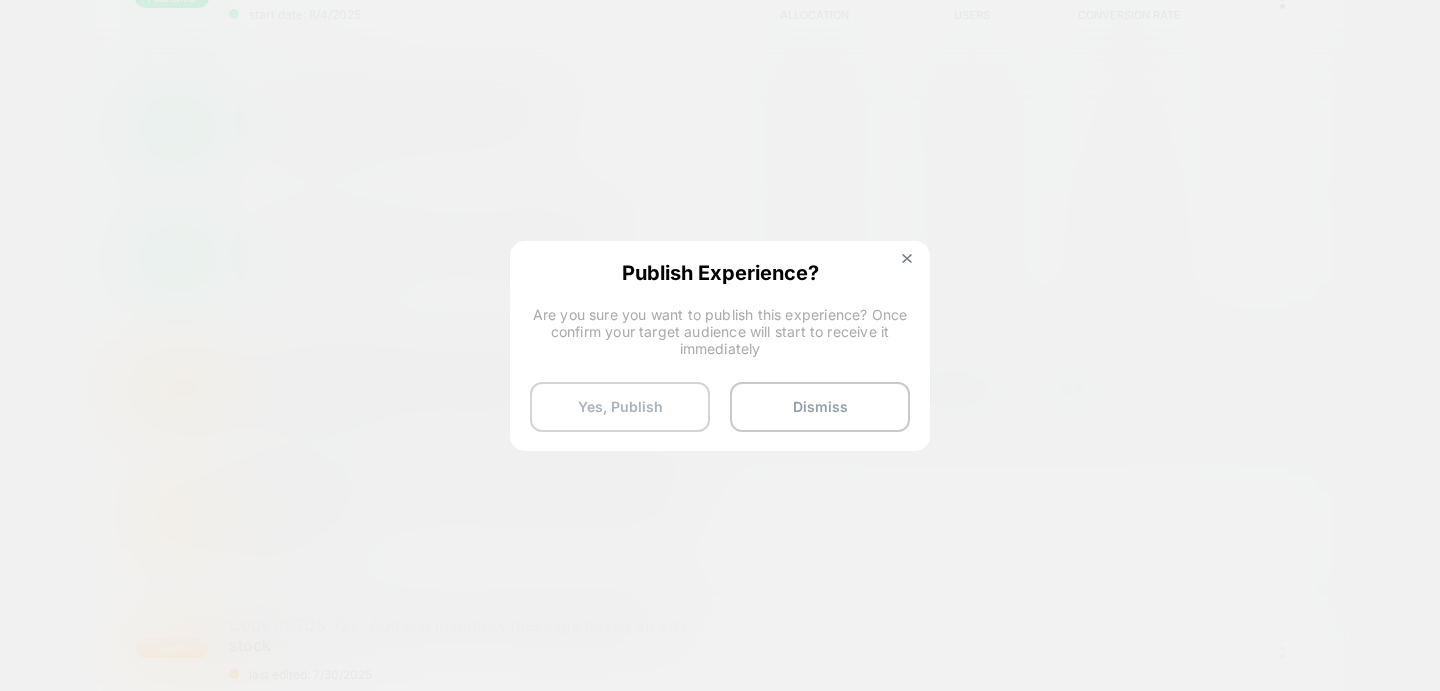 click on "Yes, Publish" at bounding box center [620, 407] 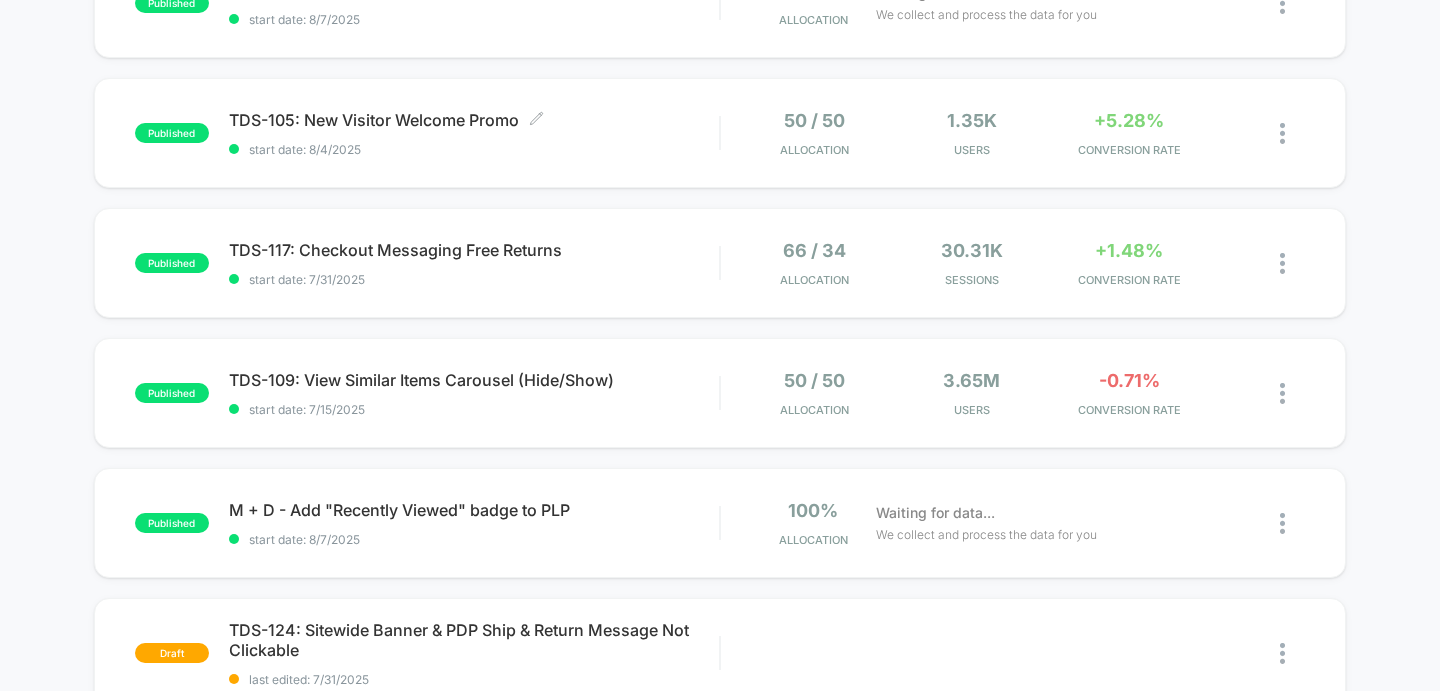 scroll, scrollTop: 425, scrollLeft: 0, axis: vertical 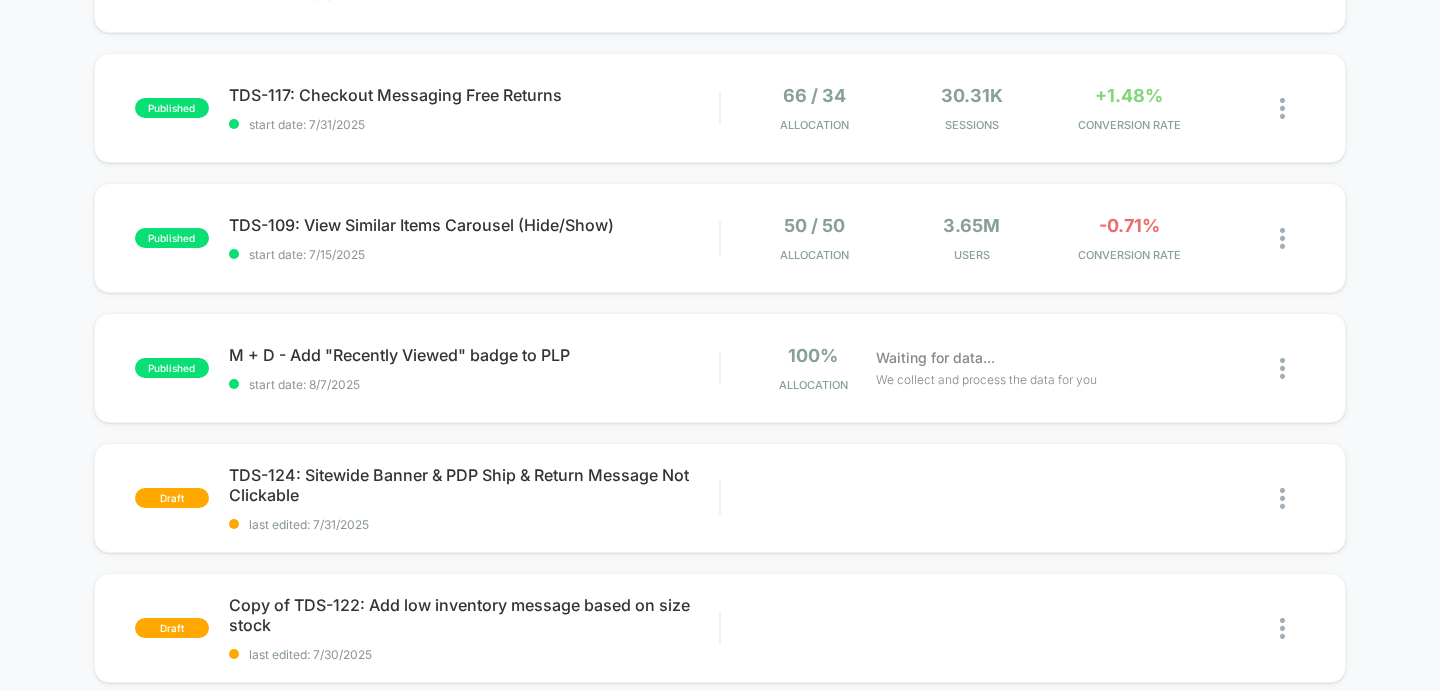 click on "published TDS-122: Add low inventory message based on size stock start date: 8/7/2025 50 / 50 Allocation Waiting for data... We collect and process the data for you published TDS-105: New Visitor Welcome Promo start date: 8/4/2025 50 / 50 Allocation 1.35k Users +5.28% CONVERSION RATE published TDS-117: Checkout Messaging Free Returns start date: 7/31/2025 66 / 34 Allocation 30.31k Sessions +1.48% CONVERSION RATE published TDS-109: View Similar Items Carousel (Hide/Show) start date: 7/15/2025 50 / 50 Allocation 3.65M Users -0.71% CONVERSION RATE published M + D - Add "Recently Viewed" badge to PLP start date: 8/7/2025 100% Allocation Waiting for data... We collect and process the data for you draft TDS-124: Sitewide Banner & PDP Ship & Return Message Not Clickable  last edited: 7/31/2025 Edit Duplicate Preview Start draft Copy of TDS-122: Add low inventory message based on size stock last edited: 7/30/2025 Edit Duplicate Preview Start draft (DO NOT USE) TDS-122: PDP Low Stock Urgency Message Edit Duplicate For" at bounding box center (720, 615) 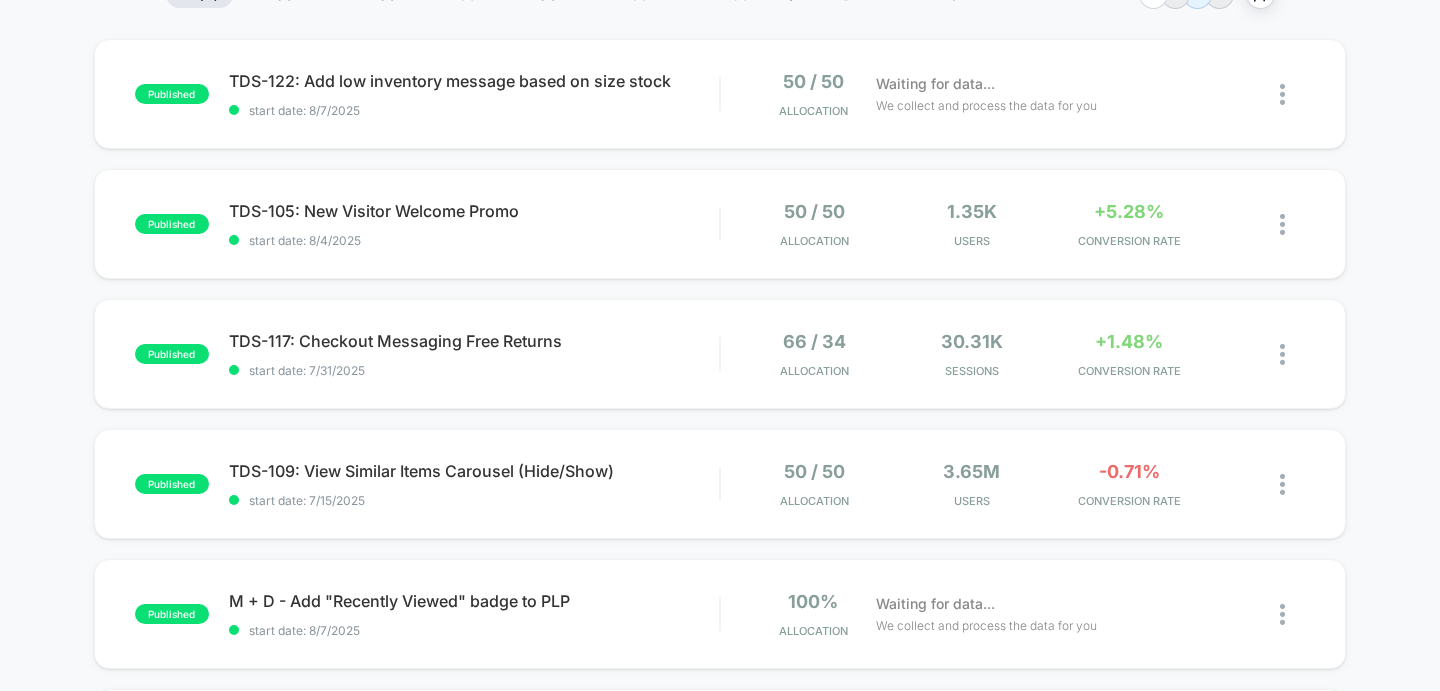 scroll, scrollTop: 176, scrollLeft: 0, axis: vertical 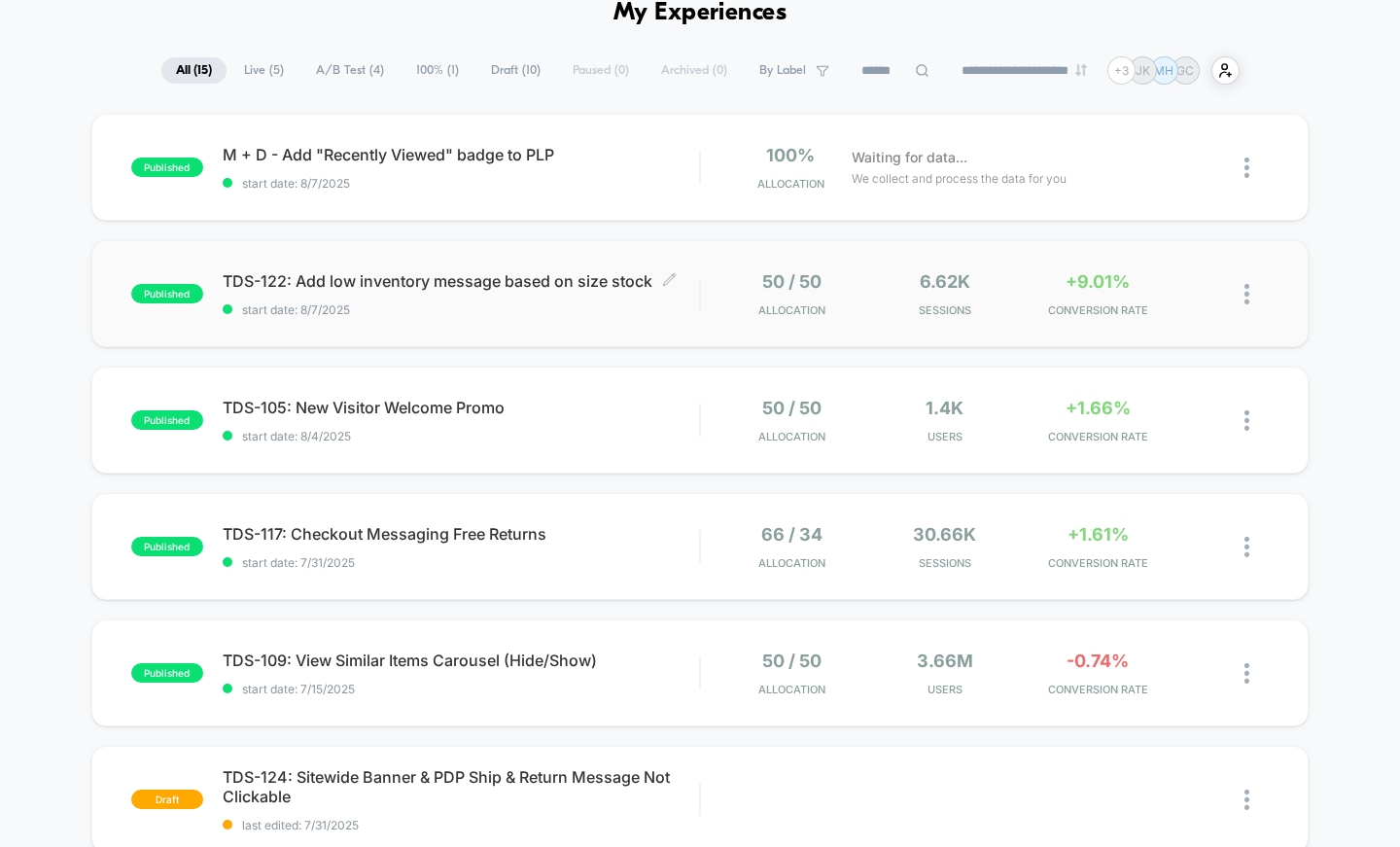 click on "start date: 8/7/2025" at bounding box center [461, 309] 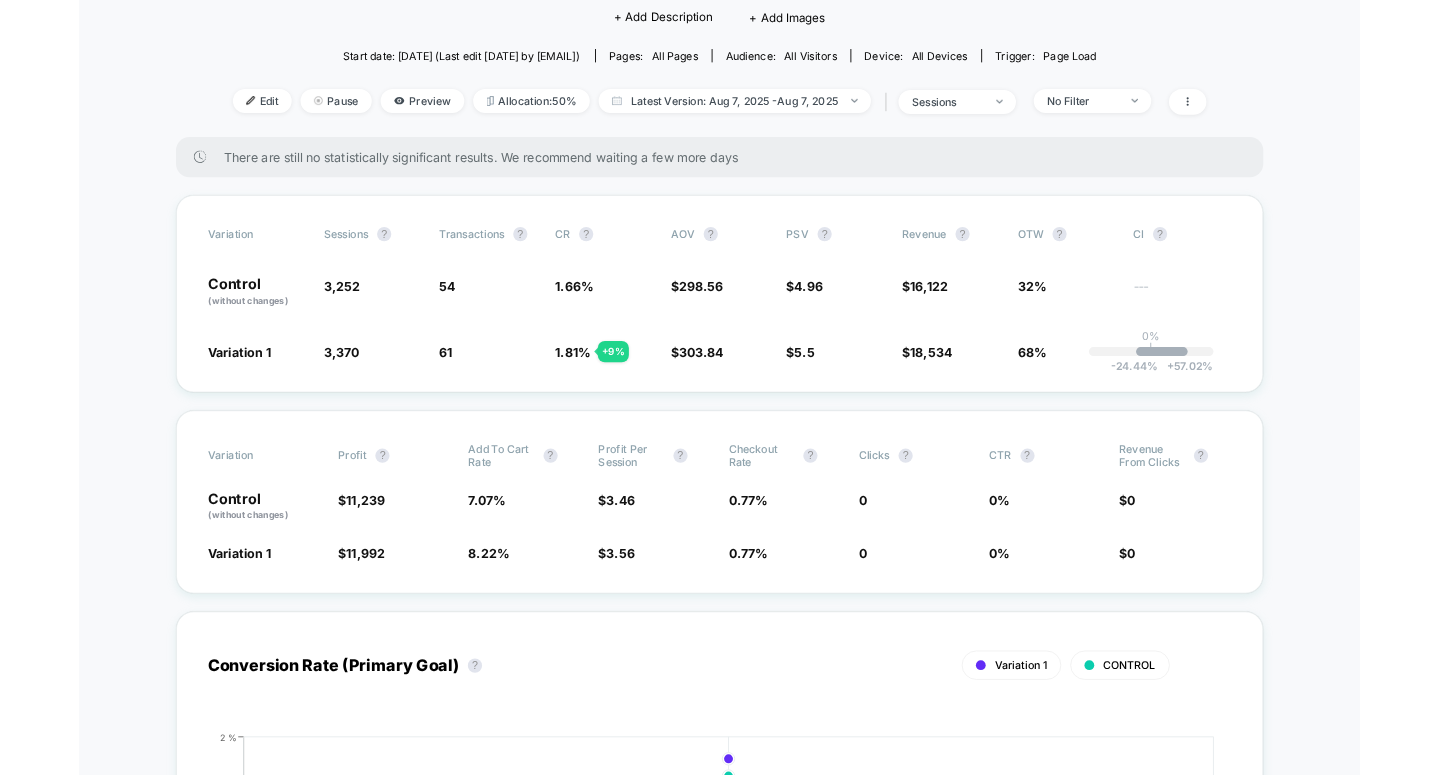 scroll, scrollTop: 237, scrollLeft: 0, axis: vertical 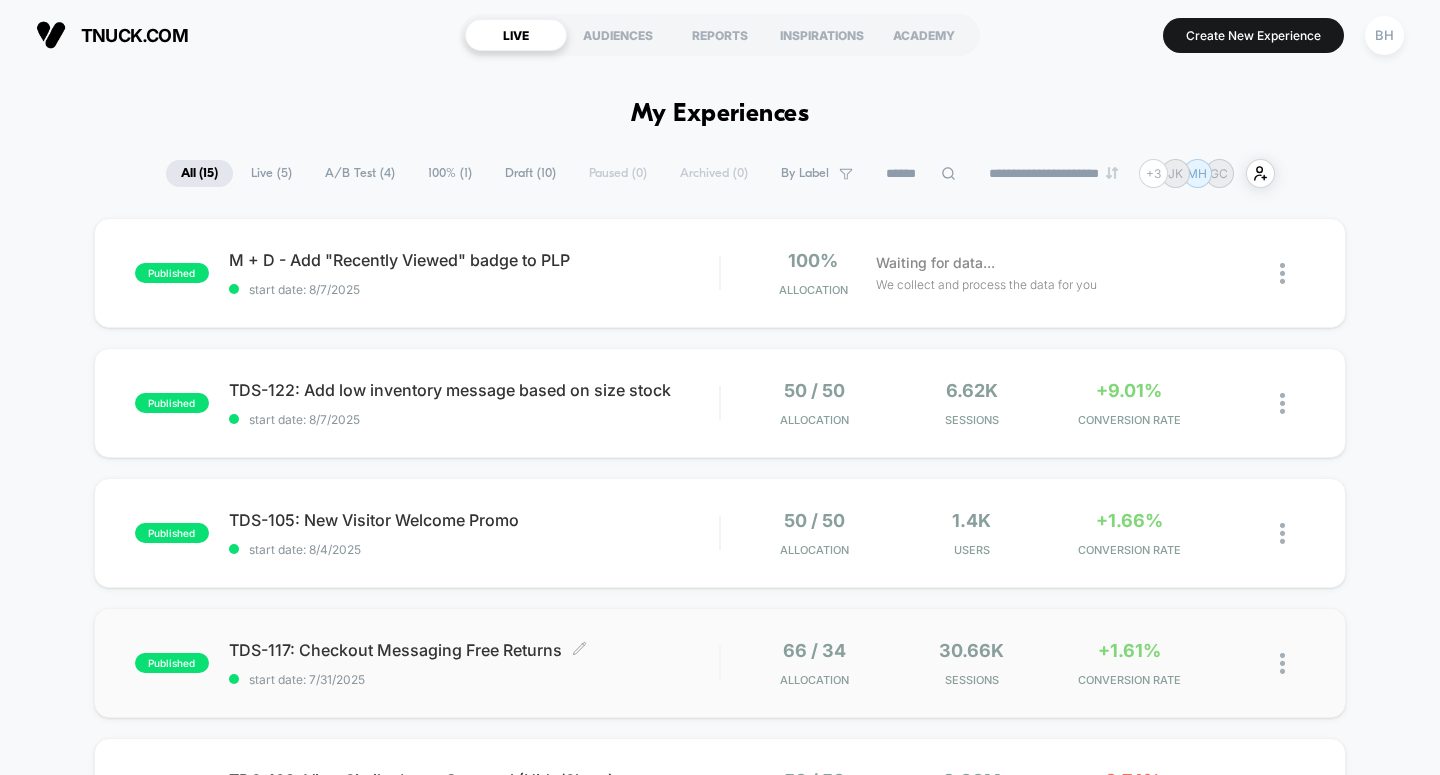 click on "TDS-117: Checkout Messaging Free Returns Click to edit experience details" at bounding box center (474, 650) 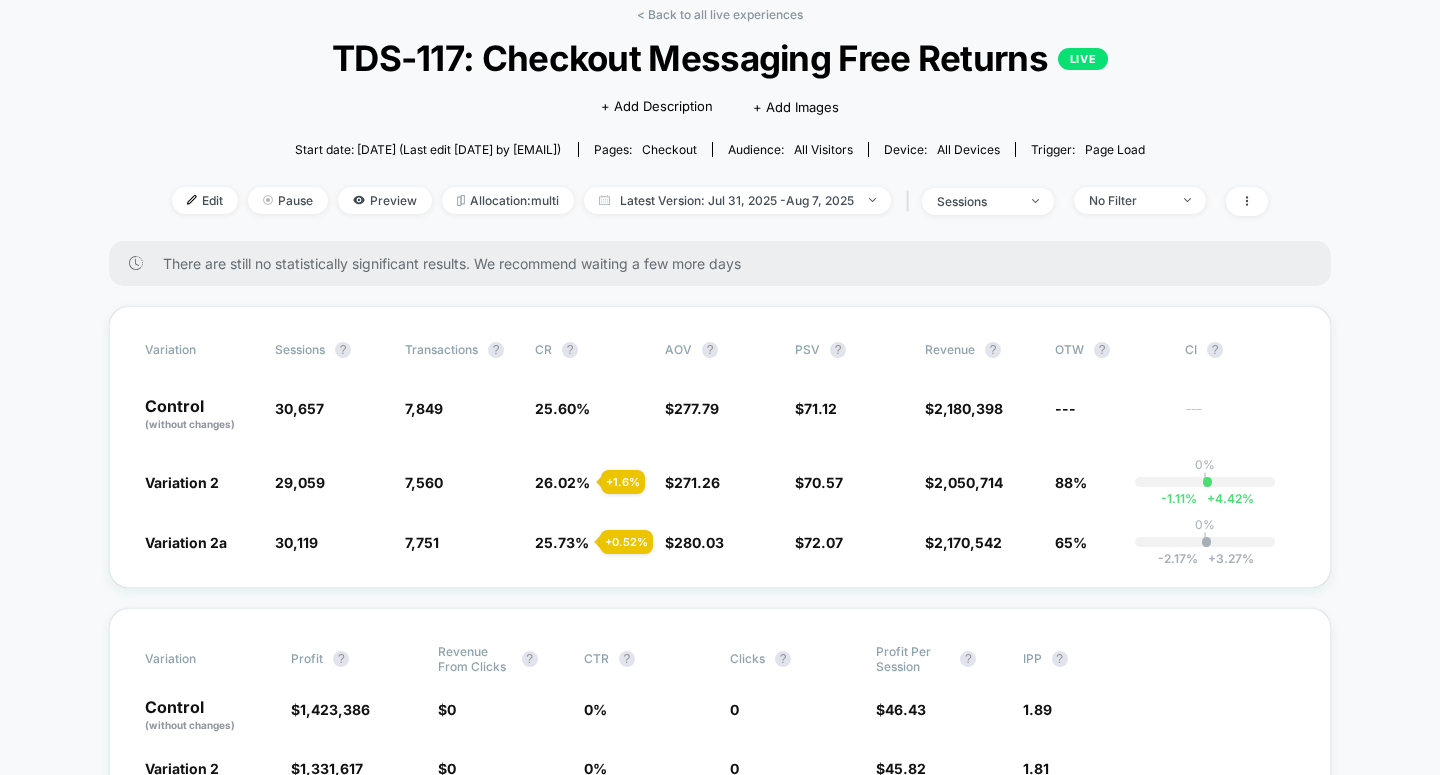 scroll, scrollTop: 102, scrollLeft: 0, axis: vertical 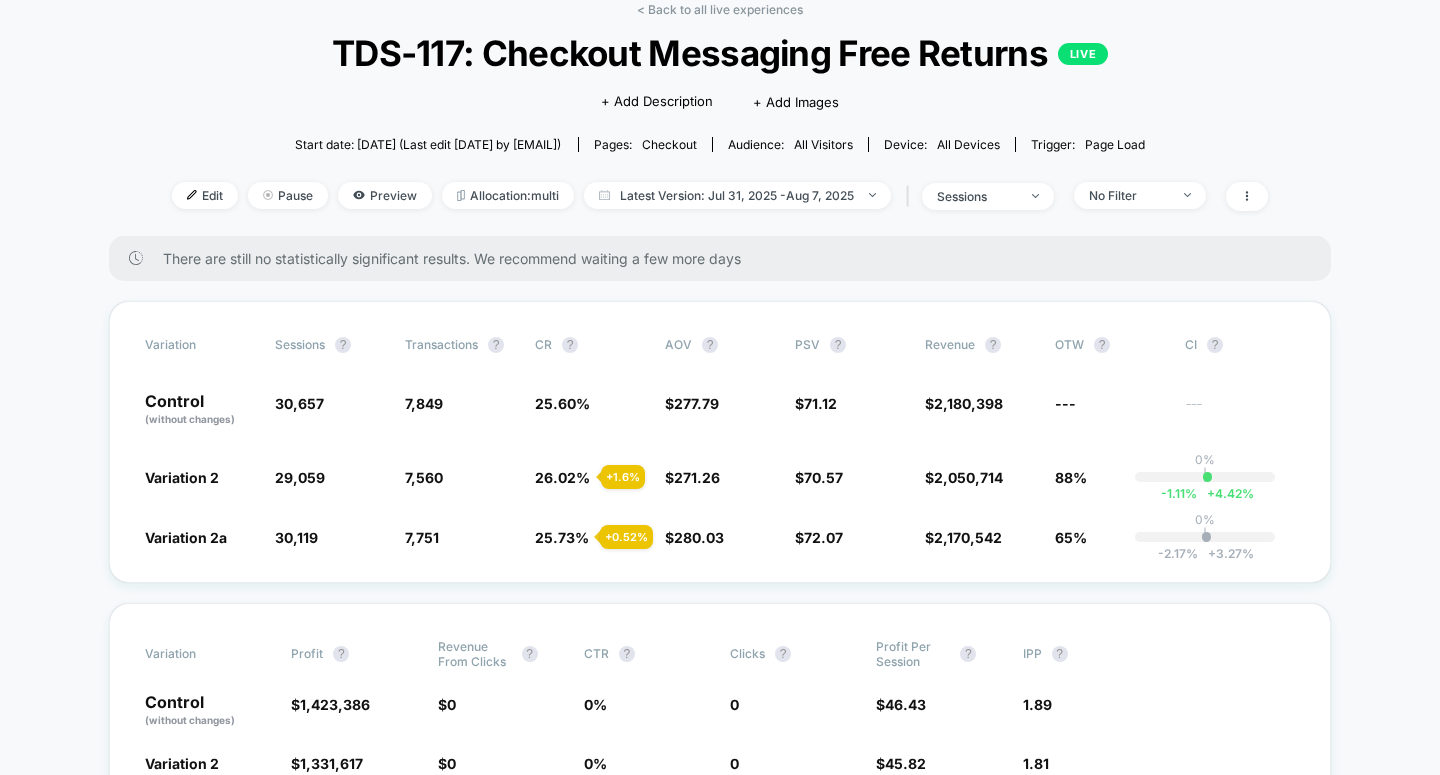 click on "< Back to all live experiences  TDS-117: Checkout Messaging Free Returns LIVE Click to edit experience details + Add Description + Add Images Start date: [DATE] (Last edit [DATE] by [EMAIL]) Pages: checkout Audience: All Visitors Device: all devices Trigger: Page Load Edit Pause  Preview Allocation:  multi Latest Version:     Jul 31, 2025    -    Aug 7, 2025 |   sessions   No Filter There are still no statistically significant results. We recommend waiting a few more days Variation Sessions ? Transactions ? CR ? AOV ? PSV ? Revenue ? OTW ? CI ? Control (without changes) 30,657 7,849 25.60 % $ 277.79 $ 71.12 $ 2,180,398 --- --- Variation 2 29,059 - 5.2 % 7,560 + 1.6 % 26.02 % + 1.6 % $ 271.26 - 2.4 % $ 70.57 - 0.78 % $ 2,050,714 - 0.78 % 88% 0% | -1.11 % + 4.42 % Variation 2a 30,119 - 1.8 % 7,751 + 0.52 % 25.73 % + 0.52 % $ 280.03 + 0.81 % $ 72.07 + 1.3 % $ 2,170,542 + 1.3 % 65% 0% | -2.17 % + 3.27 % Variation Profit ? Revenue From Clicks ? CTR ? Clicks ? Profit Per Session ? IPP ? Control $ $" at bounding box center (720, 3795) 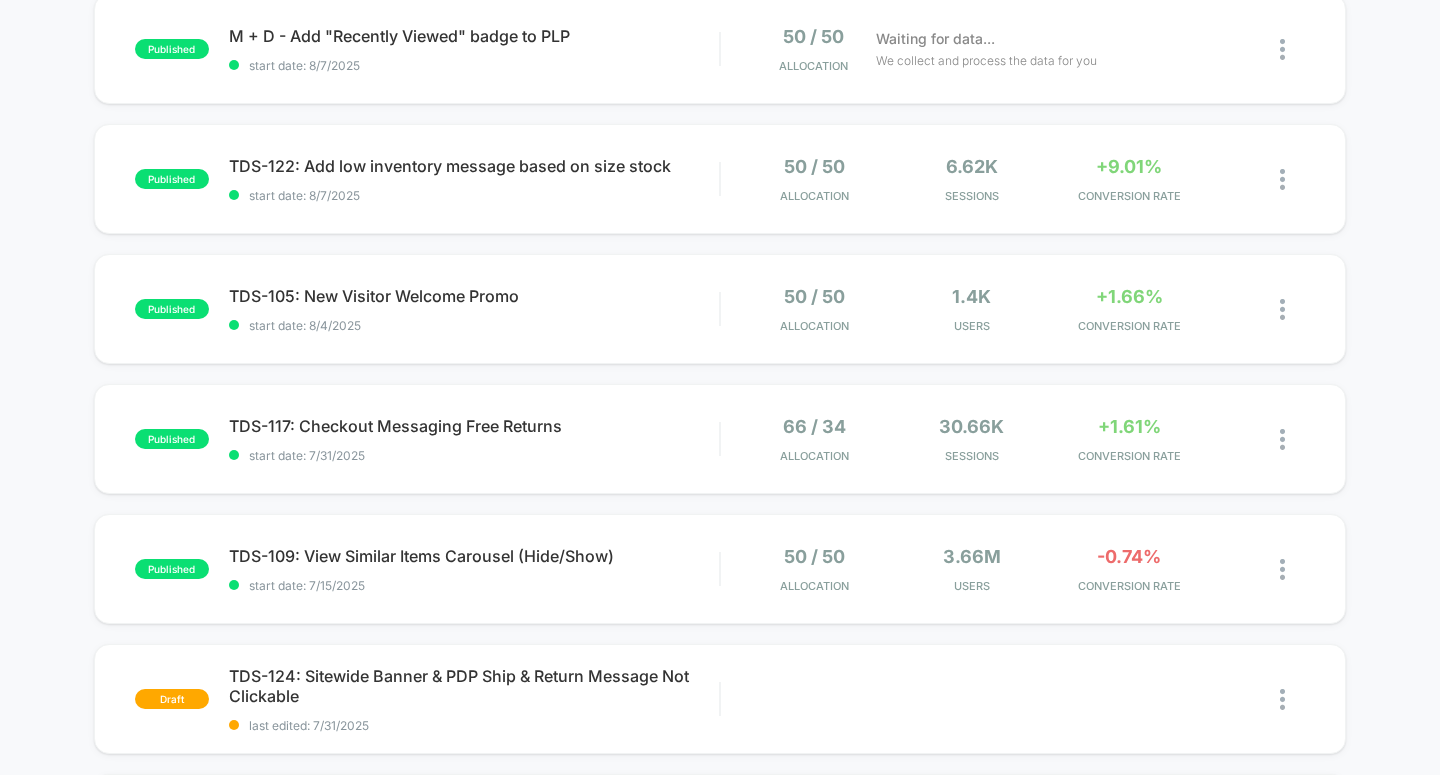 scroll, scrollTop: 226, scrollLeft: 0, axis: vertical 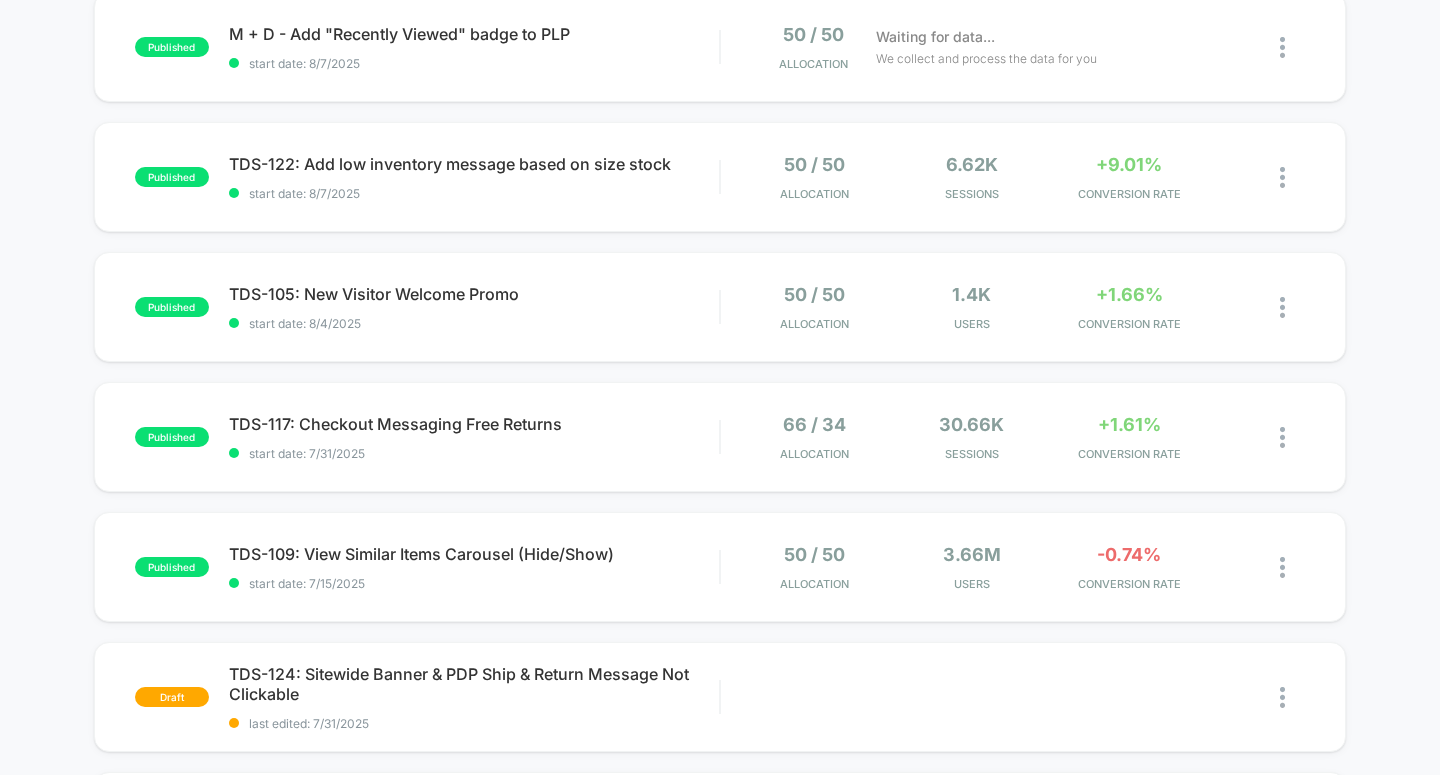 click on "published M + D - Add "Recently Viewed" badge to PLP start date: [DATE] 50 / 50 Allocation Waiting for data... We collect and process the data for you published TDS-122: Add low inventory message based on size stock start date: [DATE] 50 / 50 Allocation 6.62k Sessions +9.01% CONVERSION RATE published TDS-105: New Visitor Welcome Promo start date: [DATE] 50 / 50 Allocation 1.4k Users +1.66% CONVERSION RATE published TDS-117: Checkout Messaging Free Returns start date: [DATE] 66 / 34 Allocation 30.66k Sessions +1.61% CONVERSION RATE published TDS-109: View Similar Items Carousel (Hide/Show) start date: [DATE] 50 / 50 Allocation 3.66M Users -0.74% CONVERSION RATE draft TDS-124: Sitewide Banner & PDP Ship & Return Message Not Clickable  last edited: [DATE] Edit Duplicate Preview Start draft Copy of TDS-122: Add low inventory message based on size stock last edited: [DATE] Edit Duplicate Preview Start draft (DO NOT USE) TDS-122: PDP Low Stock Urgency Message last edited: [DATE] Edit Duplicate" at bounding box center (720, 814) 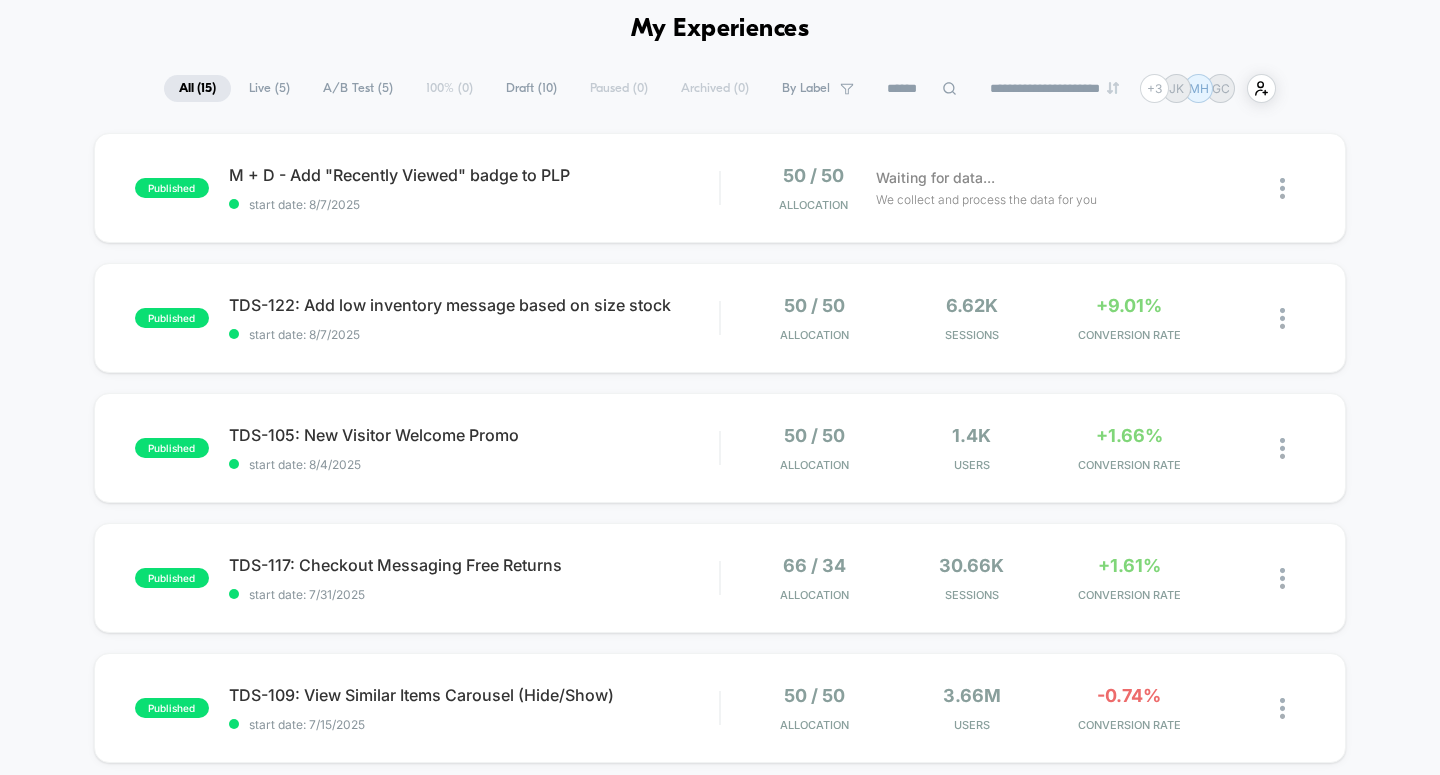 scroll, scrollTop: 86, scrollLeft: 0, axis: vertical 